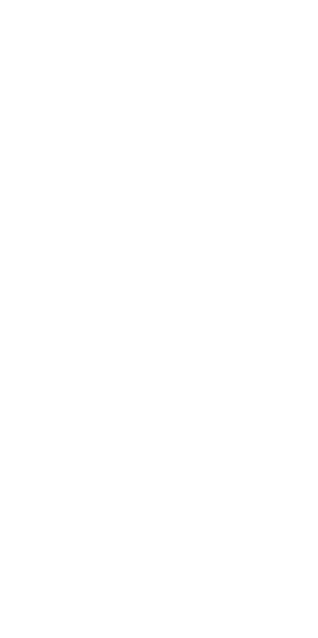 scroll, scrollTop: 0, scrollLeft: 0, axis: both 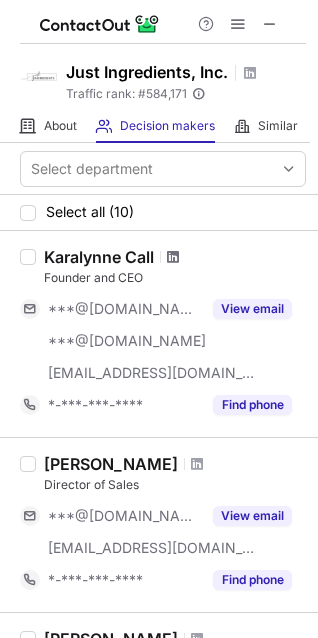 click at bounding box center [173, 257] 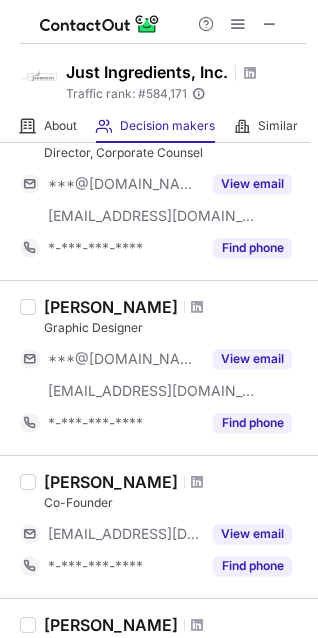 scroll, scrollTop: 1300, scrollLeft: 0, axis: vertical 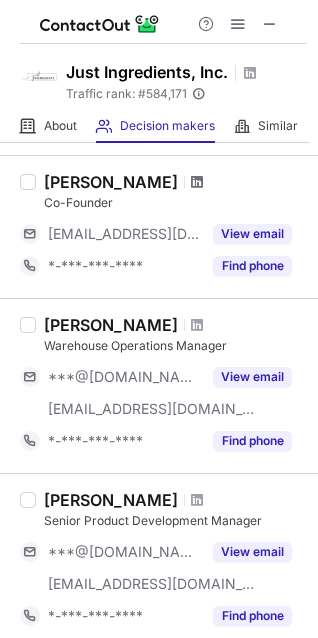 click at bounding box center [197, 182] 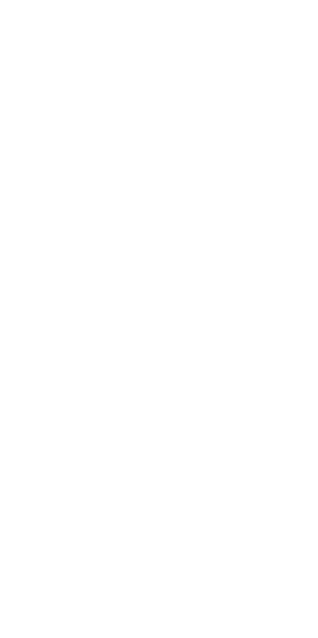 scroll, scrollTop: 0, scrollLeft: 0, axis: both 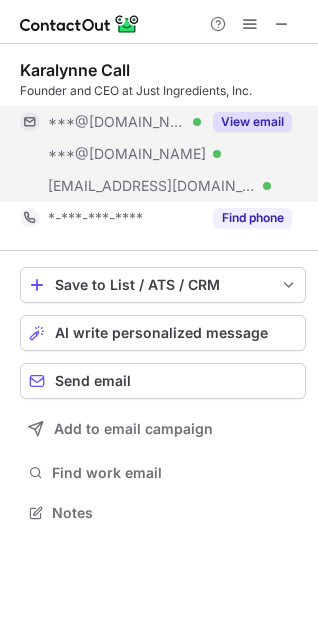 click on "[EMAIL_ADDRESS][DOMAIN_NAME] Verified" at bounding box center (110, 186) 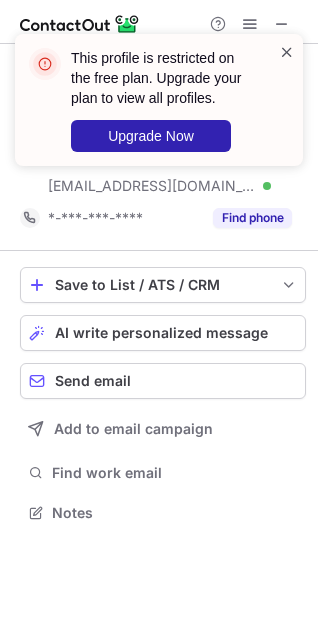 click at bounding box center [287, 52] 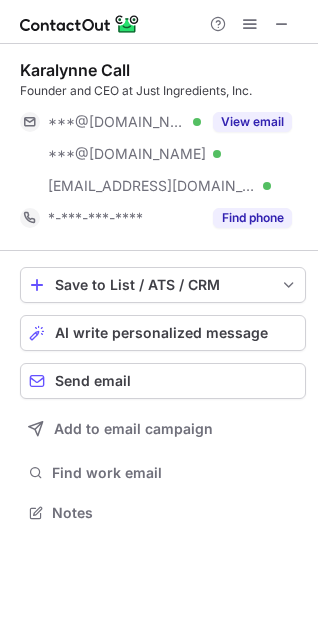 click on "This profile is restricted on the free plan. Upgrade your plan to view all profiles. Upgrade Now" at bounding box center (159, 108) 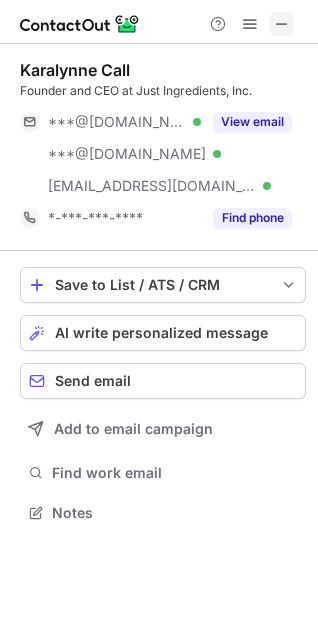 click at bounding box center [282, 24] 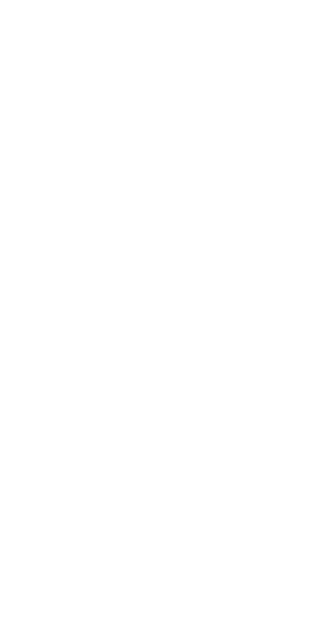 scroll, scrollTop: 0, scrollLeft: 0, axis: both 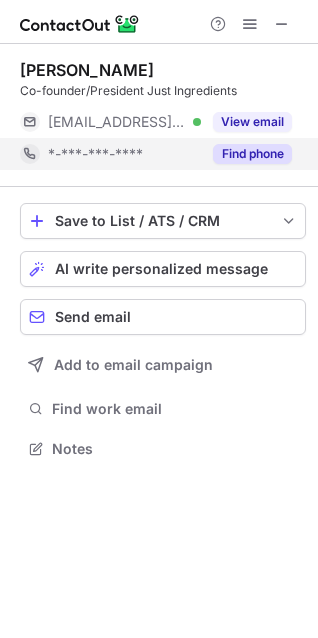 click on "*-***-***-****" at bounding box center (110, 154) 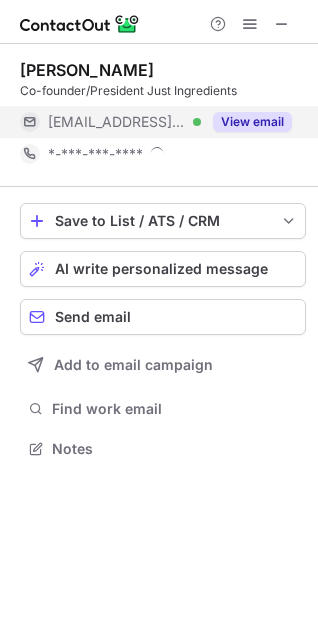 click on "***@justingredients.us Verified" at bounding box center [110, 122] 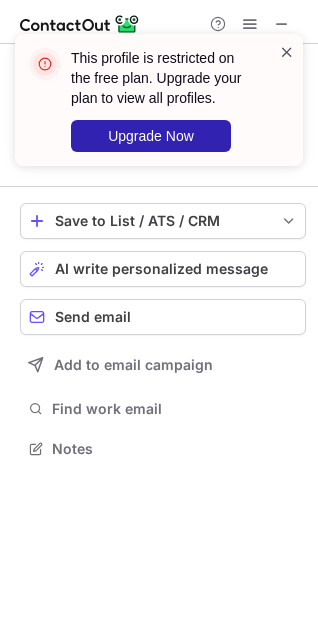 click at bounding box center [287, 52] 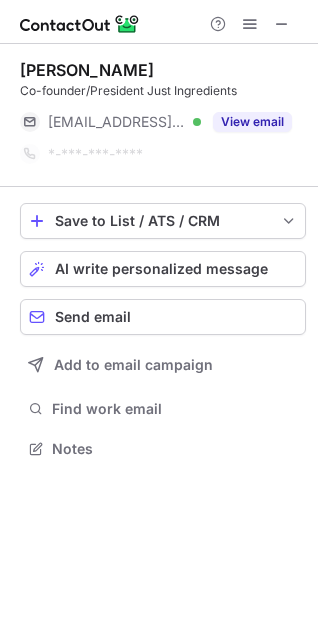 click on "This profile is restricted on the free plan. Upgrade your plan to view all profiles. Upgrade Now" at bounding box center [159, 108] 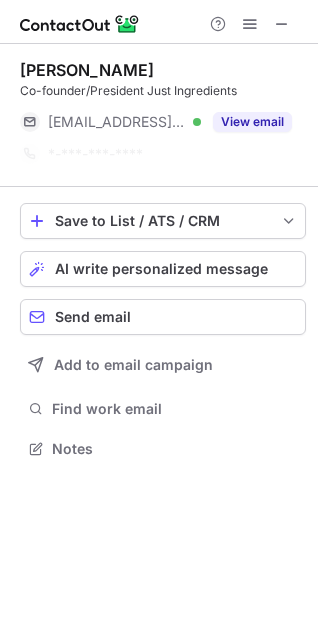 click on "This profile is restricted on the free plan. Upgrade your plan to view all profiles. Upgrade Now" at bounding box center (159, 108) 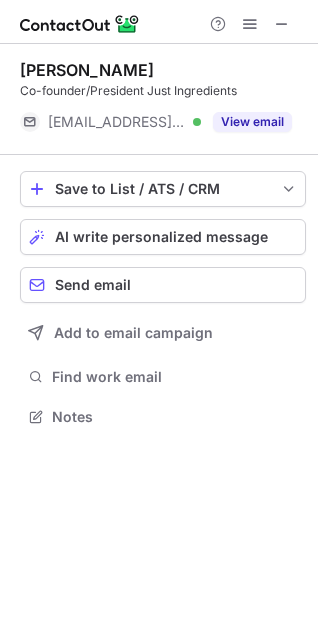scroll, scrollTop: 402, scrollLeft: 318, axis: both 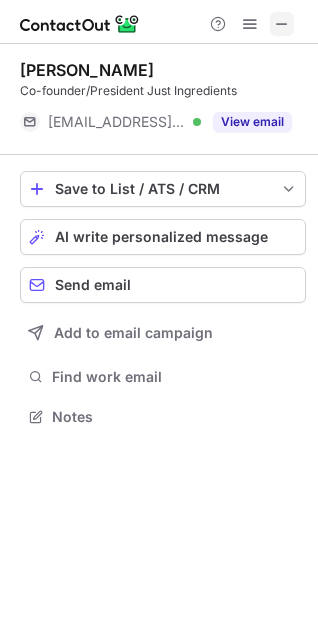 click at bounding box center [282, 24] 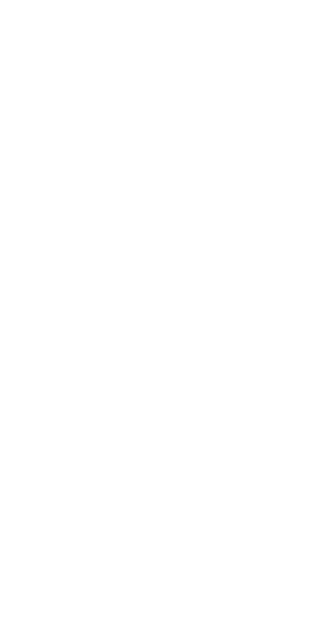 scroll, scrollTop: 0, scrollLeft: 0, axis: both 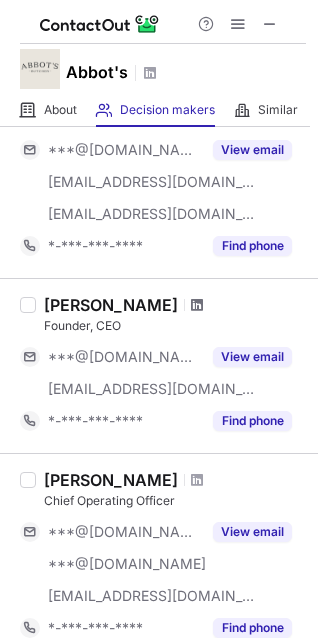 click at bounding box center [197, 305] 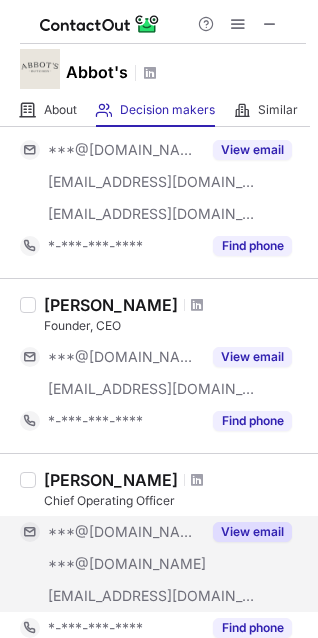 scroll, scrollTop: 800, scrollLeft: 0, axis: vertical 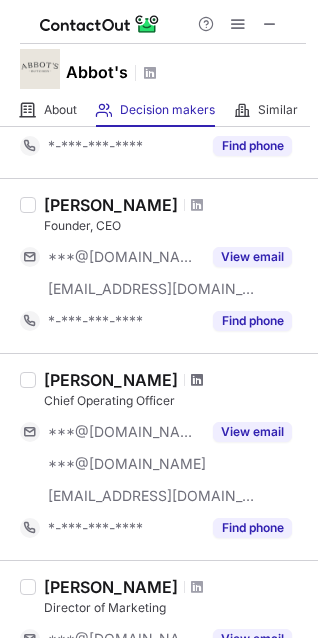 click at bounding box center [197, 380] 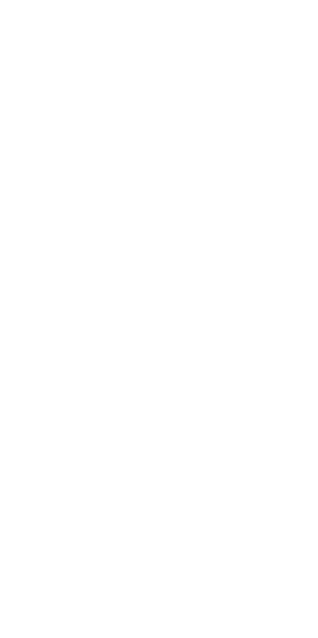 scroll, scrollTop: 0, scrollLeft: 0, axis: both 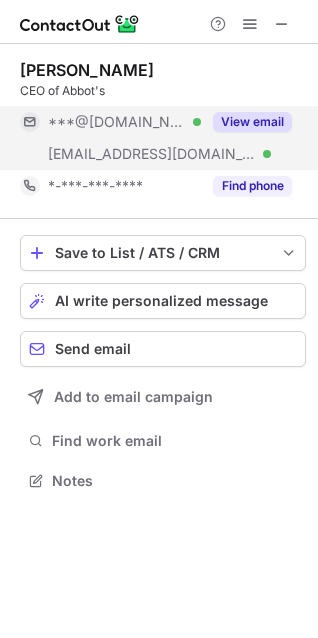 click on "***@abbotsbutcher.com" at bounding box center [152, 154] 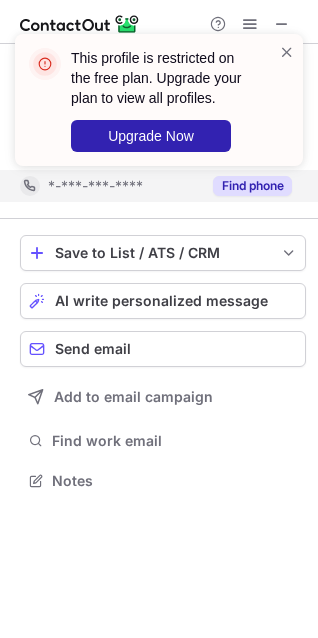 click on "This profile is restricted on the free plan. Upgrade your plan to view all profiles. Upgrade Now" at bounding box center [159, 108] 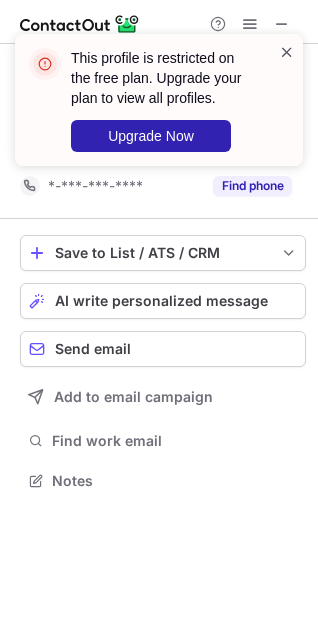 click at bounding box center [287, 52] 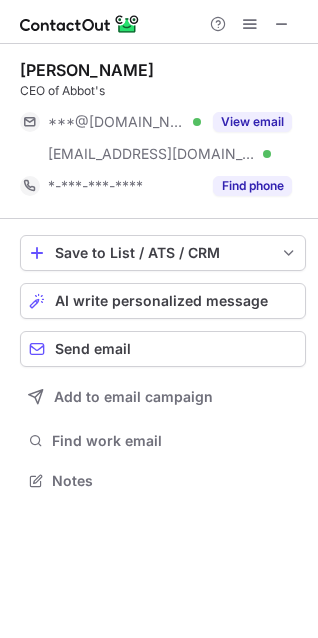 click on "This profile is restricted on the free plan. Upgrade your plan to view all profiles. Upgrade Now" at bounding box center [159, 108] 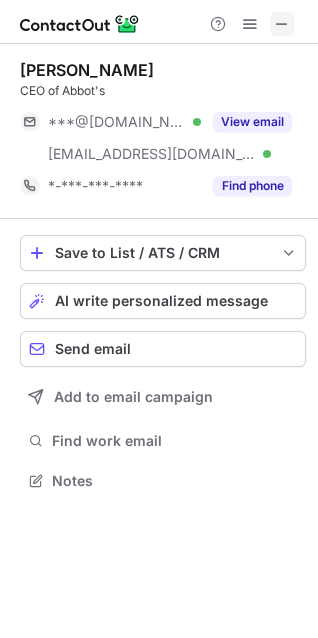 click at bounding box center (282, 24) 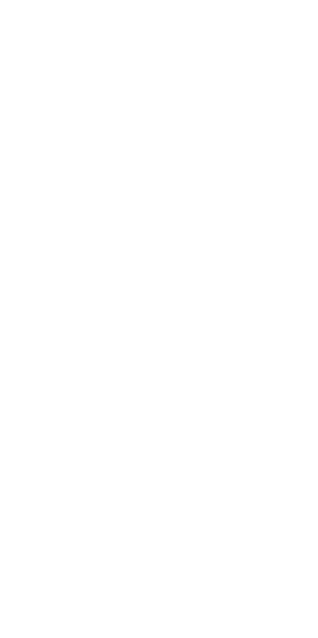 scroll, scrollTop: 0, scrollLeft: 0, axis: both 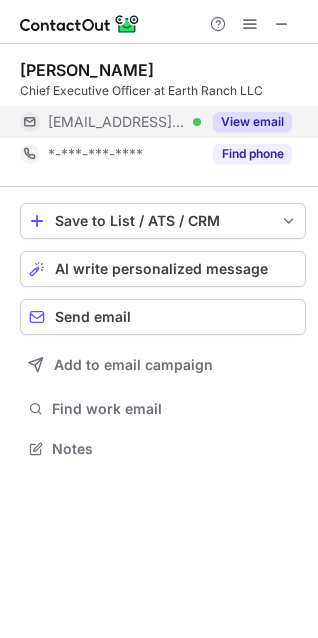 click on "***@earthranch.com Verified" at bounding box center (110, 122) 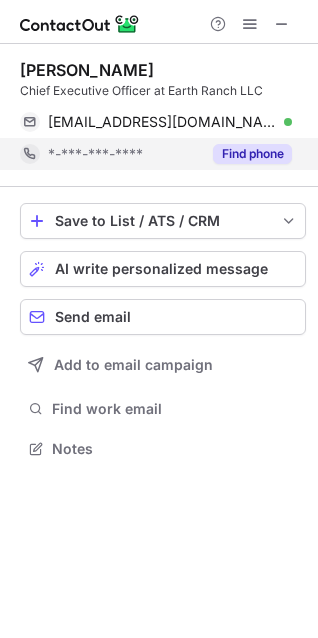 click on "*-***-***-****" at bounding box center [95, 154] 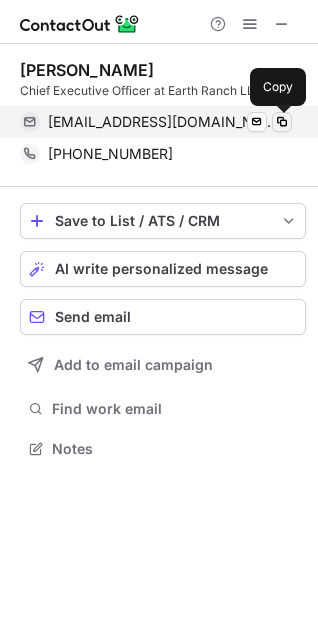 click at bounding box center (282, 122) 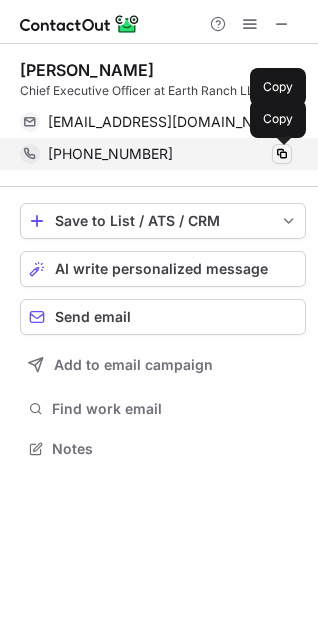 click at bounding box center (282, 154) 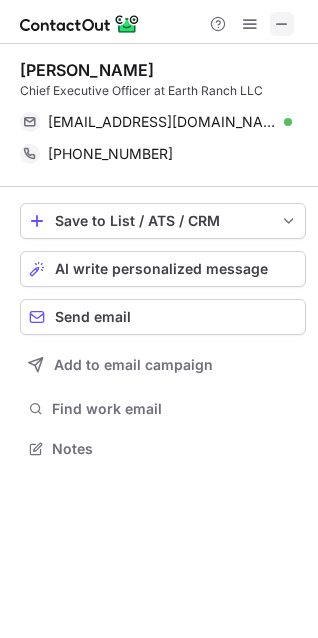 click at bounding box center [282, 24] 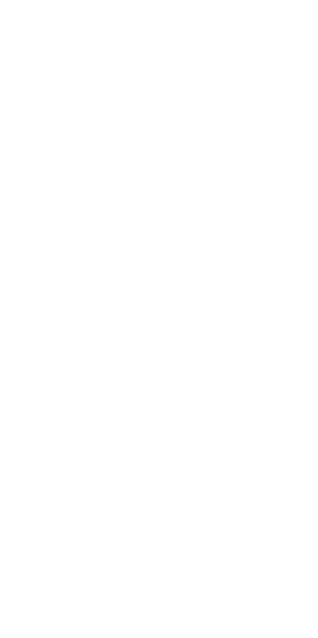 scroll, scrollTop: 0, scrollLeft: 0, axis: both 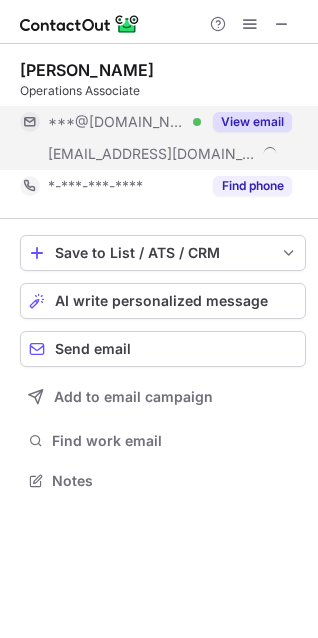 click on "[EMAIL_ADDRESS][DOMAIN_NAME]" at bounding box center (152, 154) 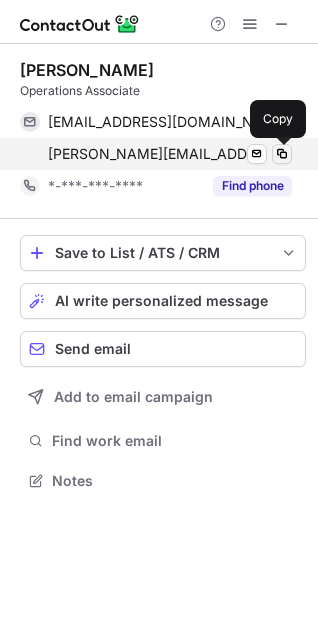 click at bounding box center [282, 154] 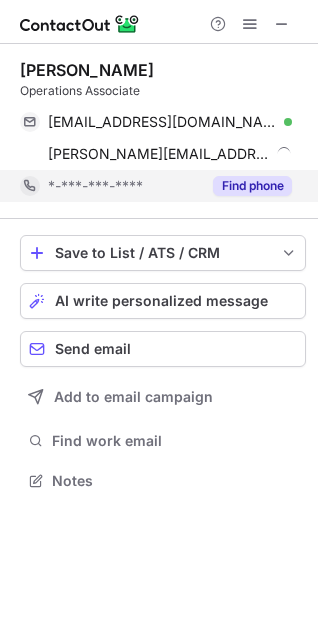 click on "Find phone" at bounding box center [252, 186] 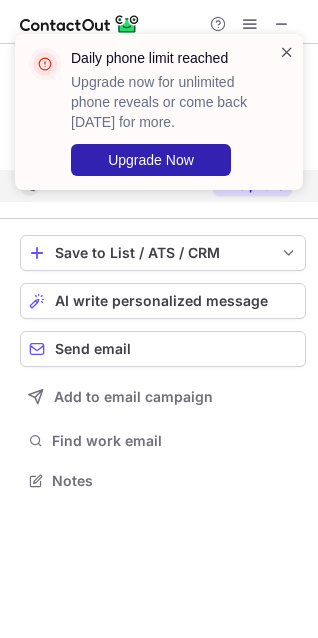click at bounding box center [287, 52] 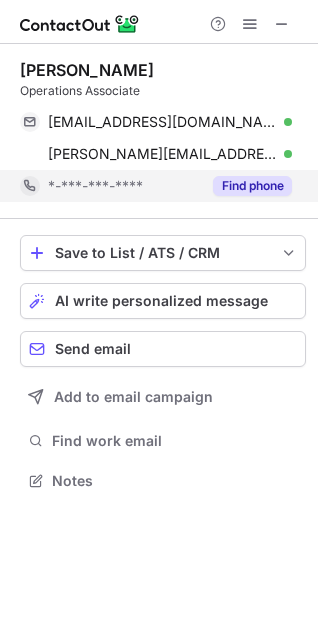 click on "Daily phone limit reached Upgrade now for unlimited phone reveals or come back [DATE] for more. Upgrade Now" at bounding box center (159, 120) 